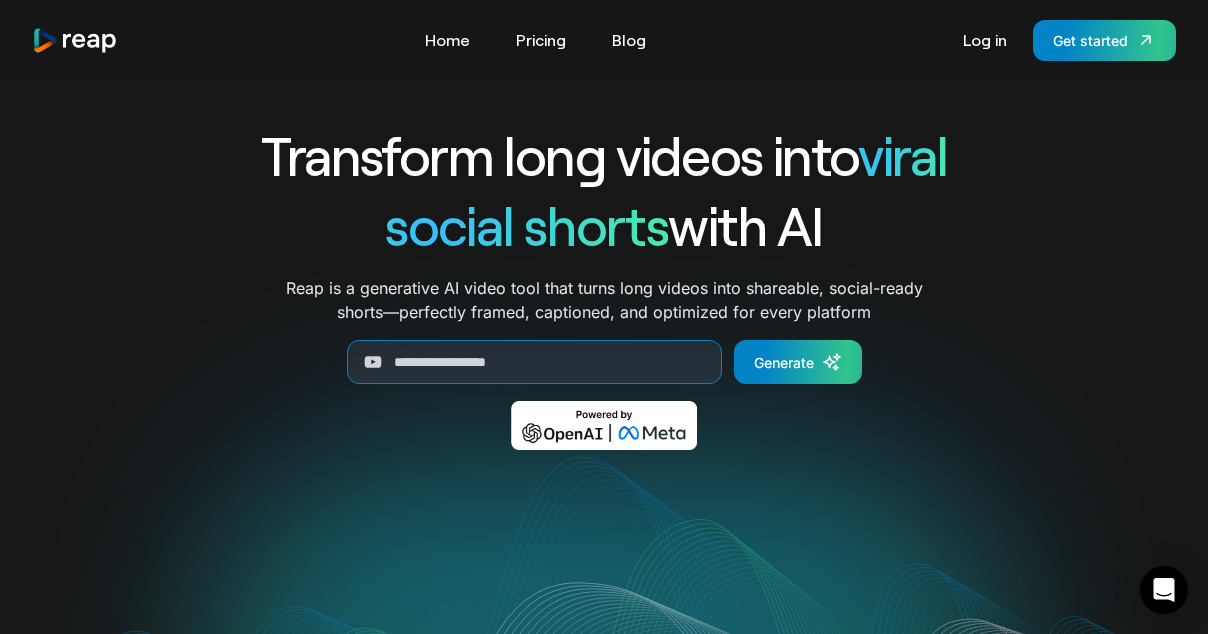 scroll, scrollTop: 0, scrollLeft: 0, axis: both 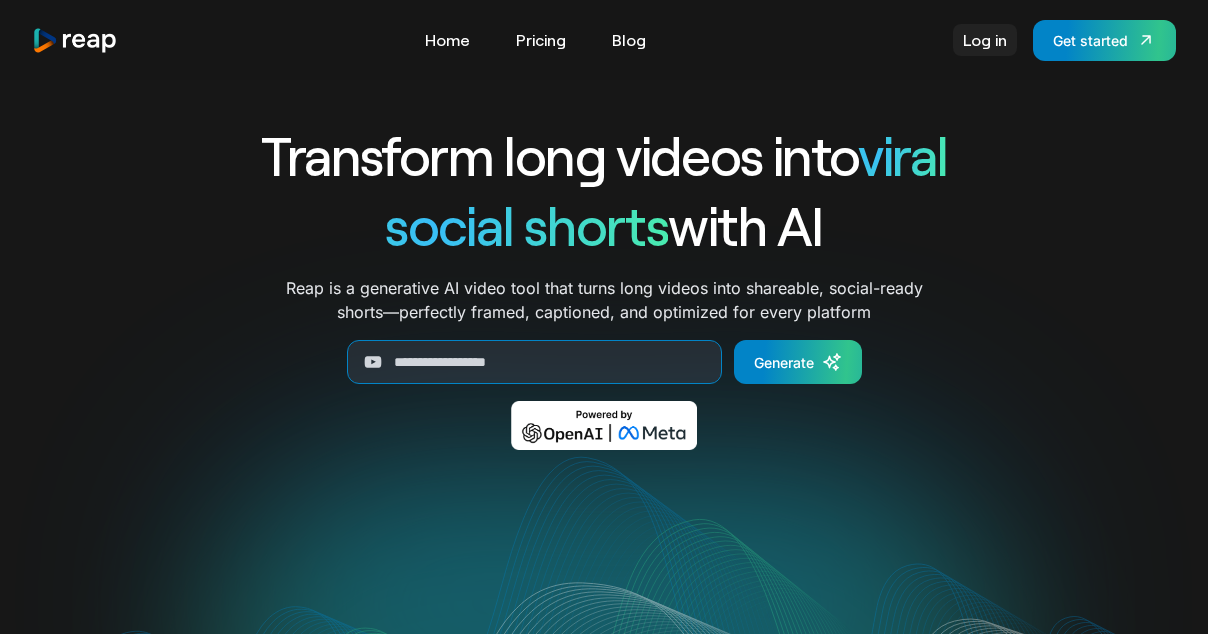 click on "Log in" at bounding box center (985, 40) 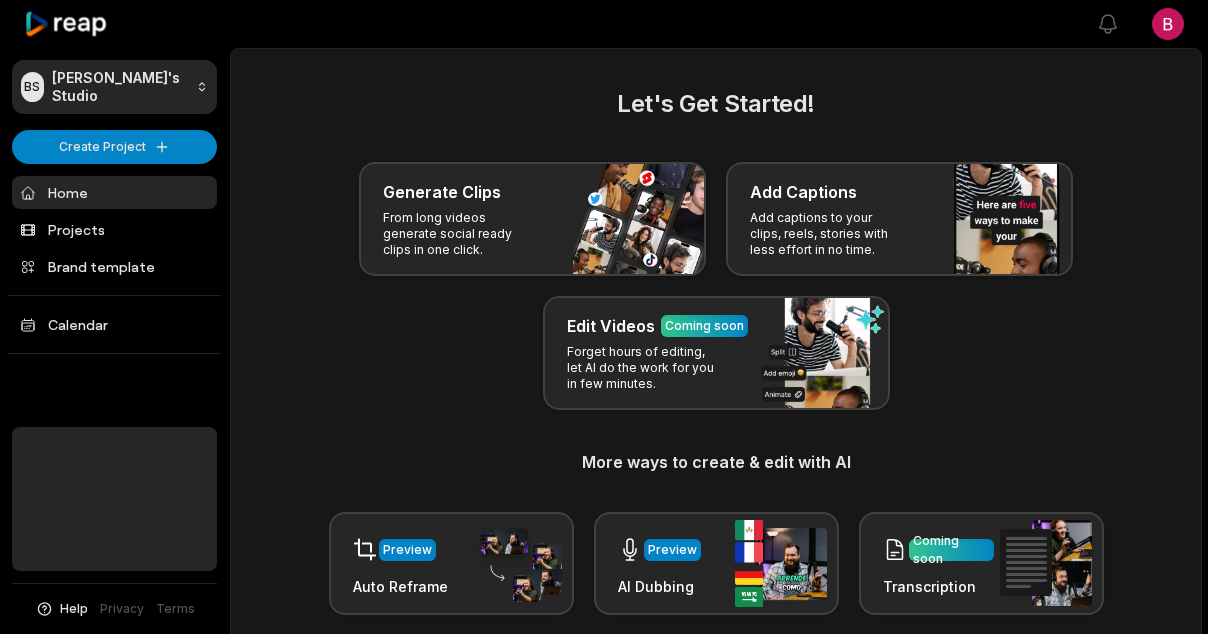 scroll, scrollTop: 0, scrollLeft: 0, axis: both 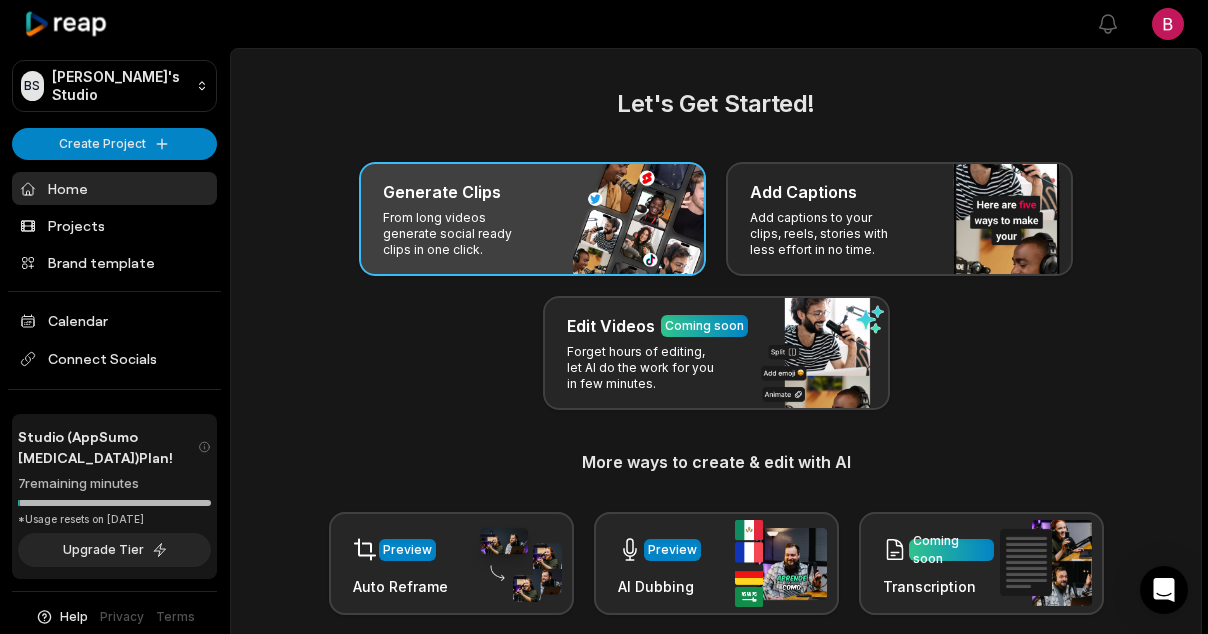 click on "From long videos generate social ready clips in one click." at bounding box center [460, 234] 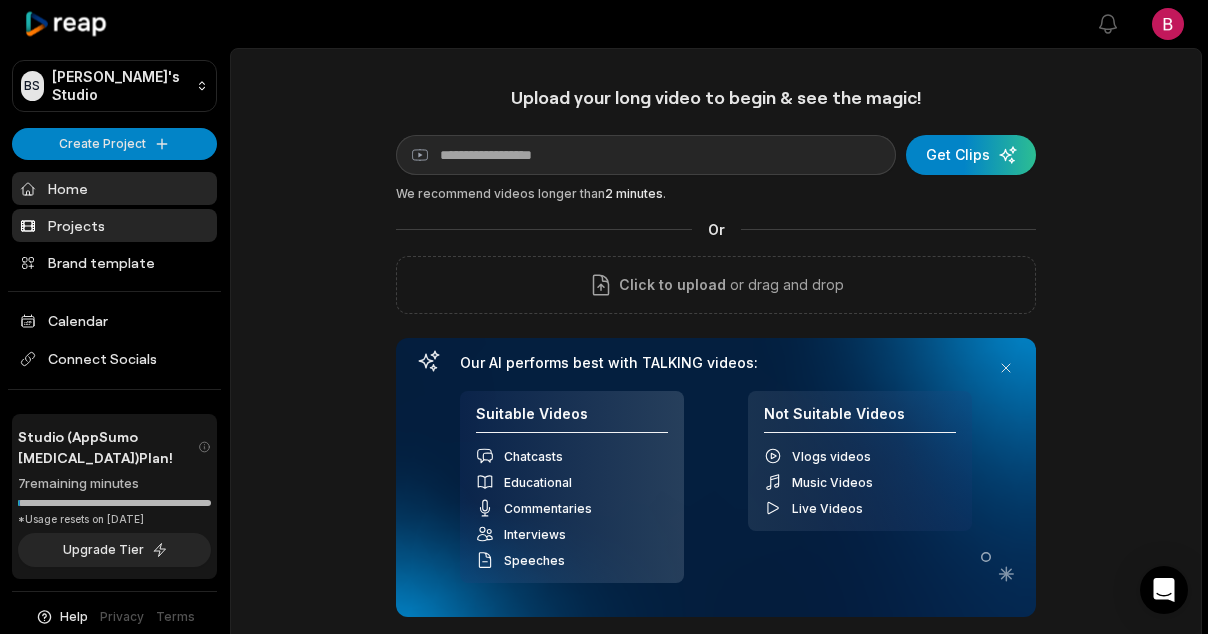 click on "Projects" at bounding box center [114, 225] 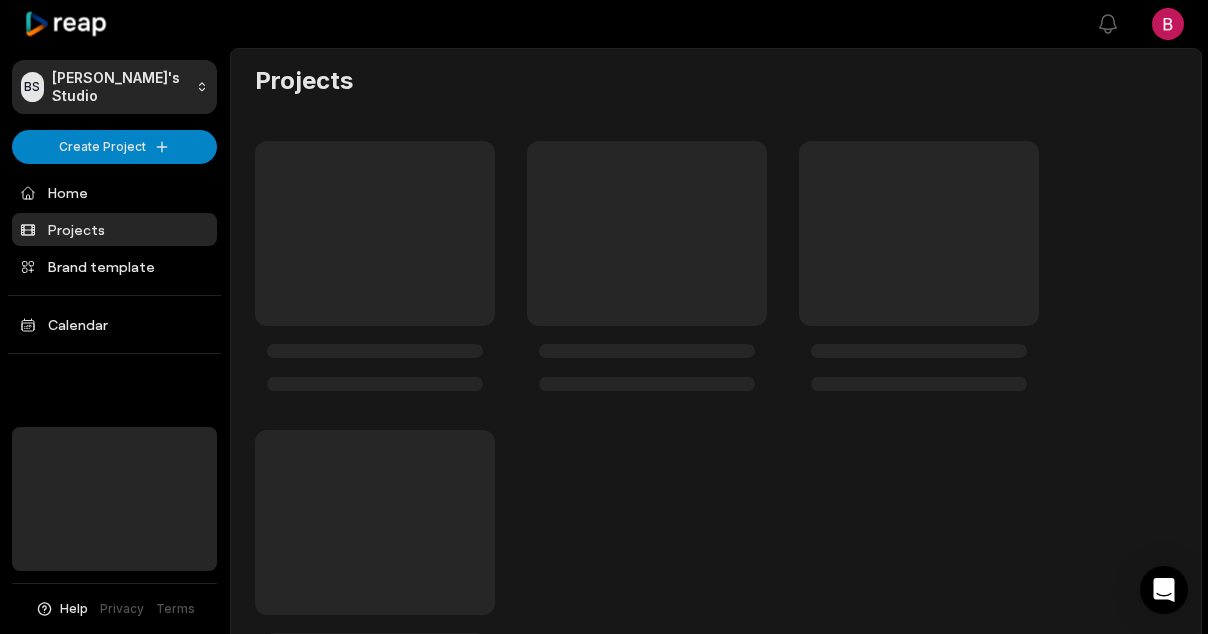 scroll, scrollTop: 0, scrollLeft: 0, axis: both 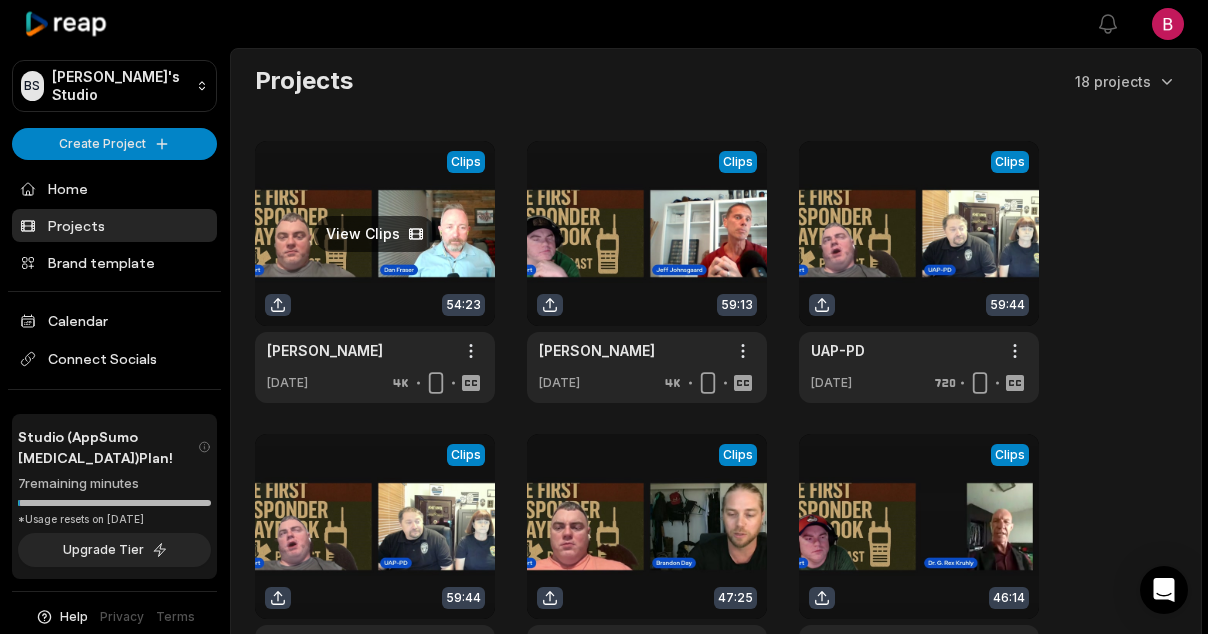 click at bounding box center [375, 272] 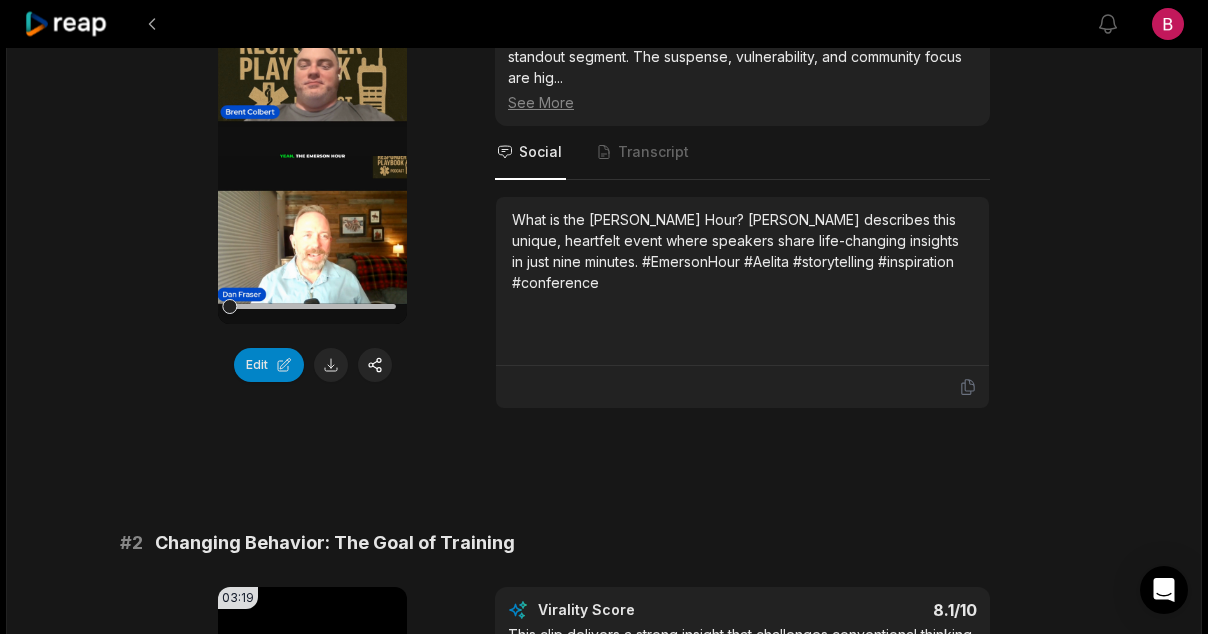 scroll, scrollTop: 578, scrollLeft: 0, axis: vertical 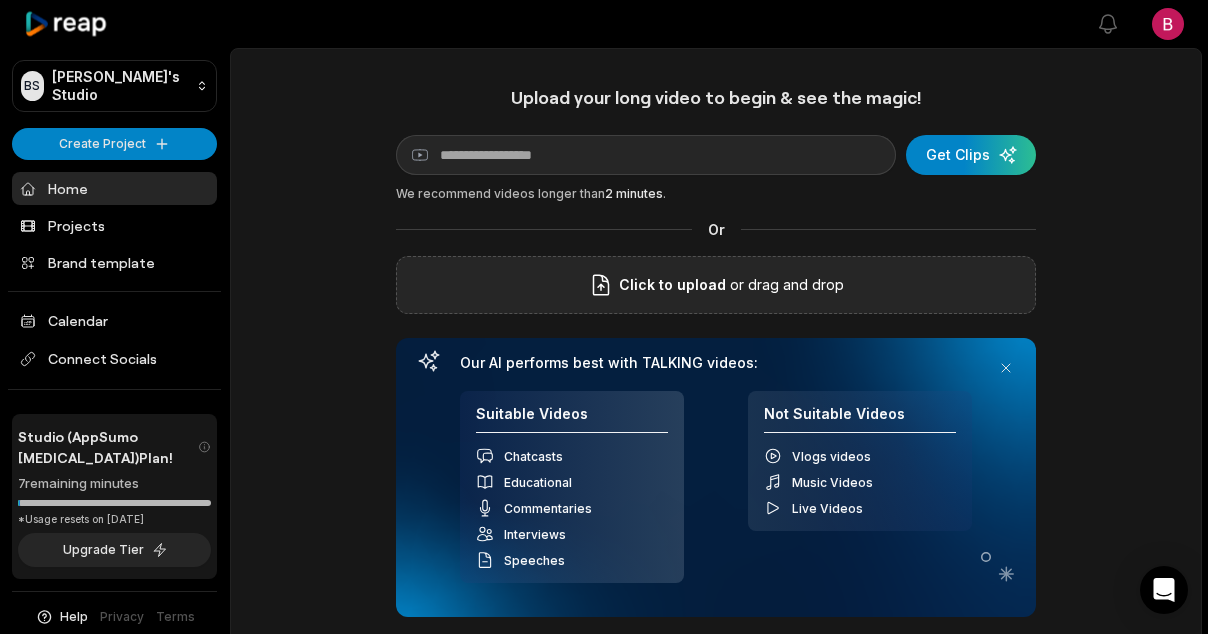 click on "or drag and drop" at bounding box center (785, 285) 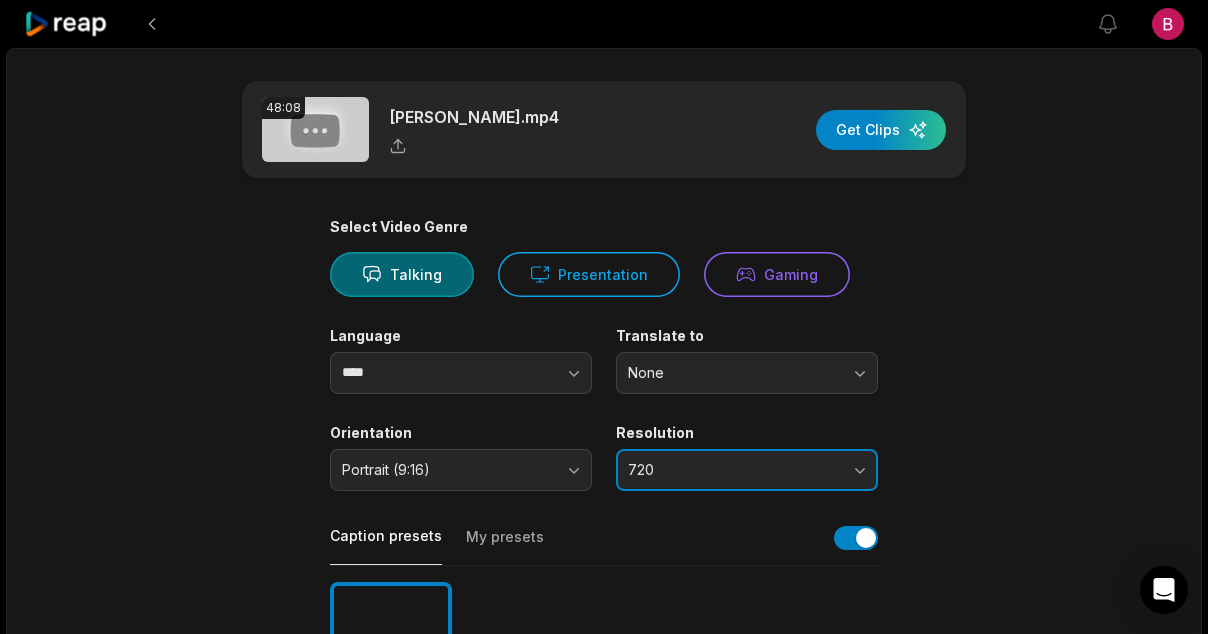 click on "720" at bounding box center [747, 470] 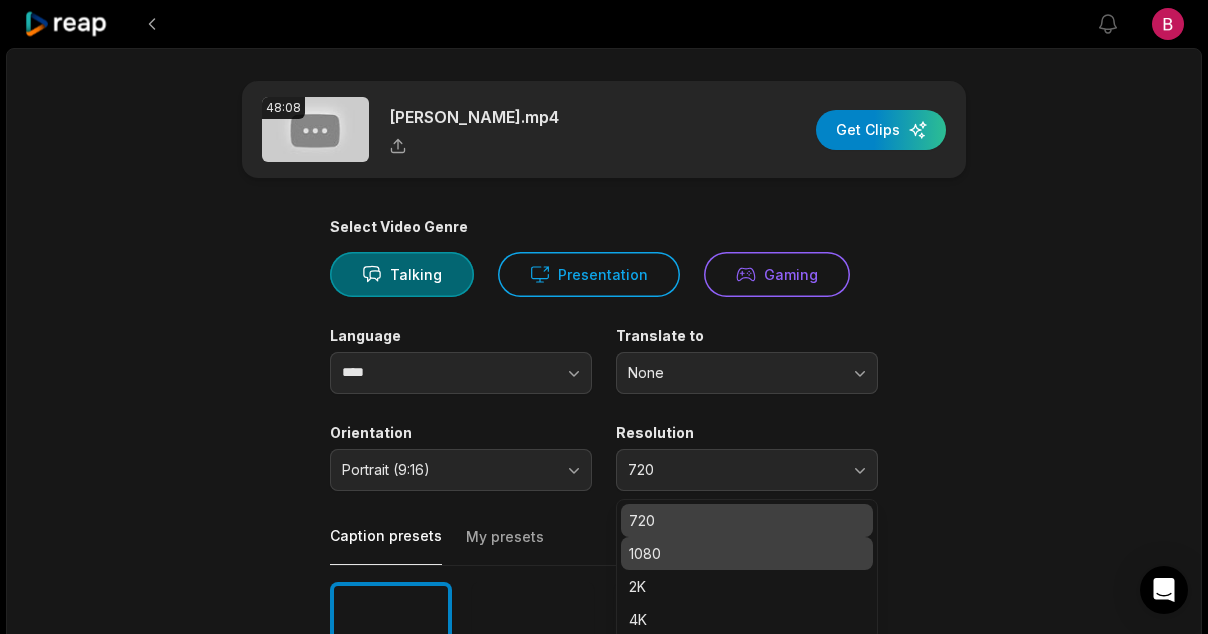 click on "1080" at bounding box center (747, 553) 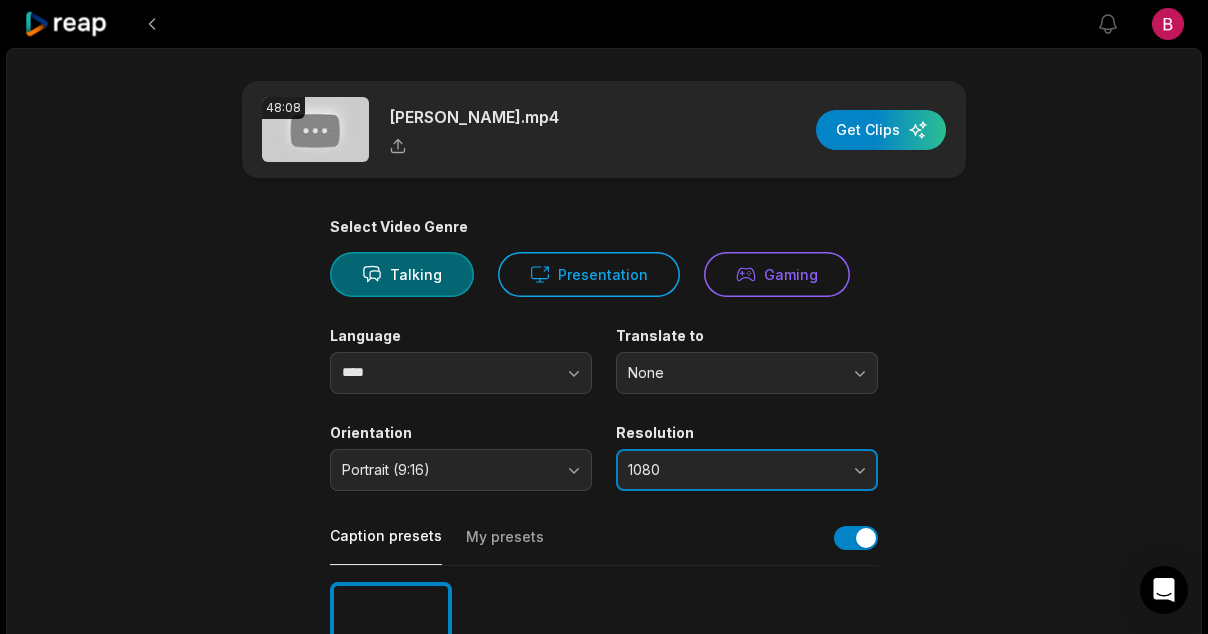 click on "1080" at bounding box center [733, 470] 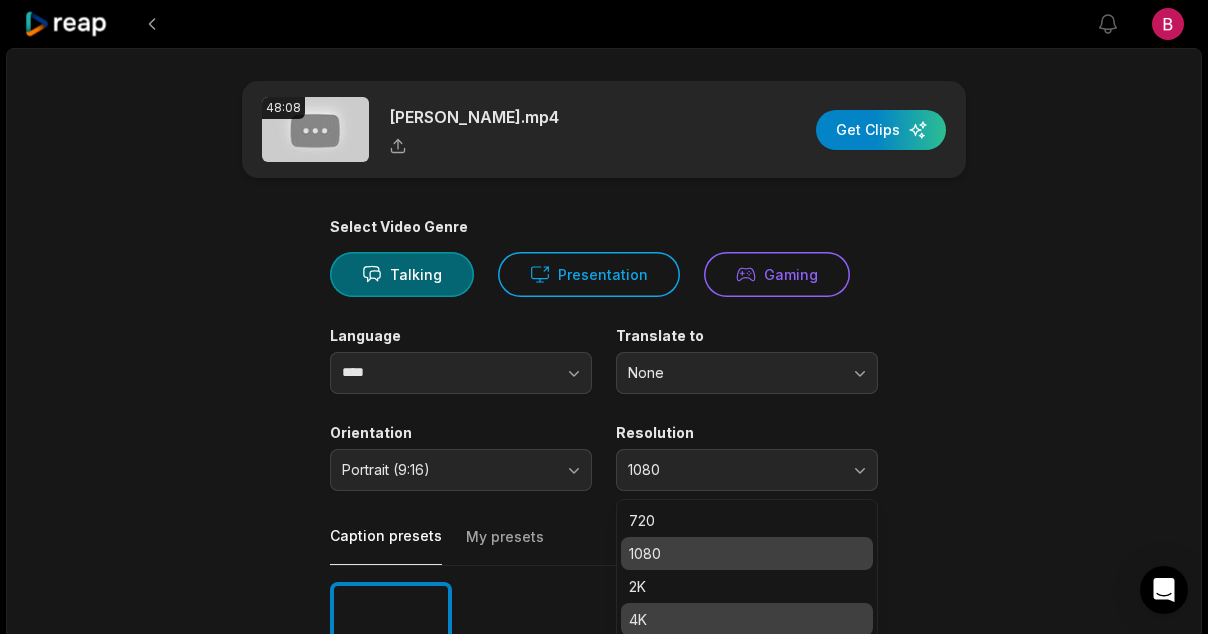 drag, startPoint x: 680, startPoint y: 611, endPoint x: 701, endPoint y: 582, distance: 35.805027 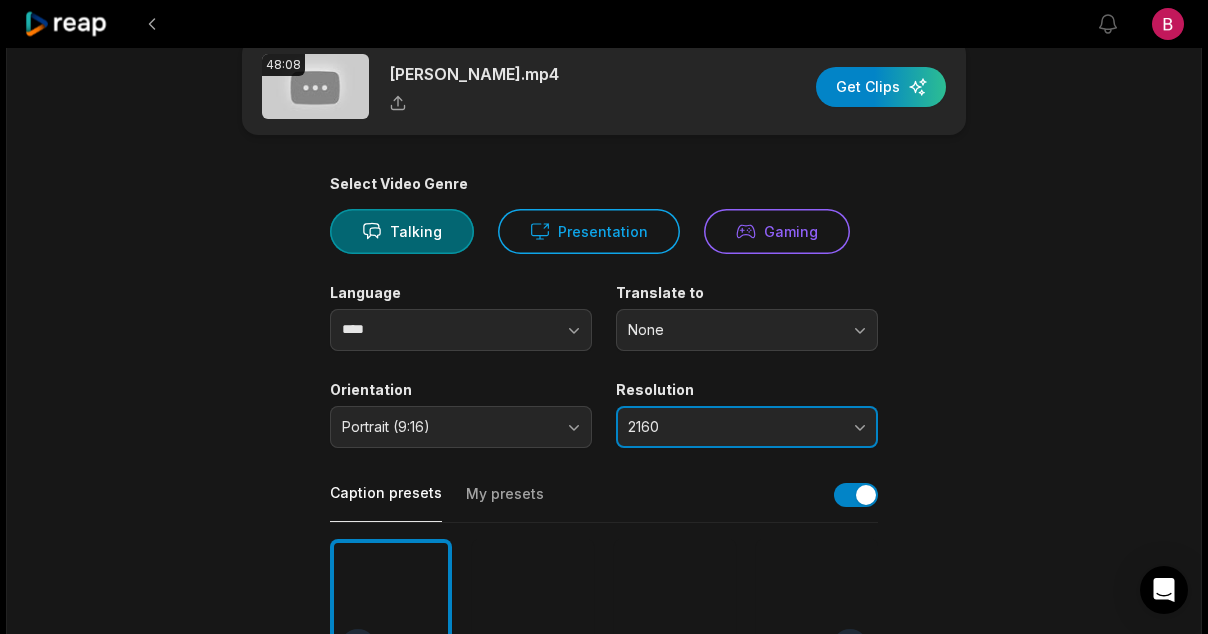 scroll, scrollTop: 45, scrollLeft: 0, axis: vertical 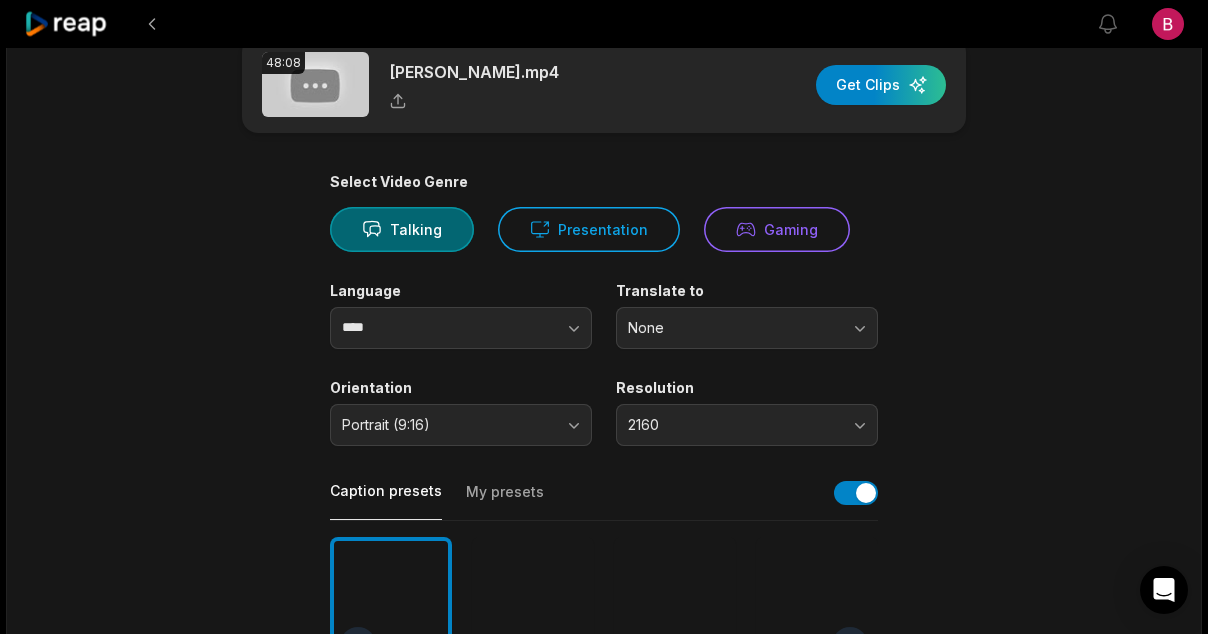 click on "Resolution 2160" at bounding box center [747, 412] 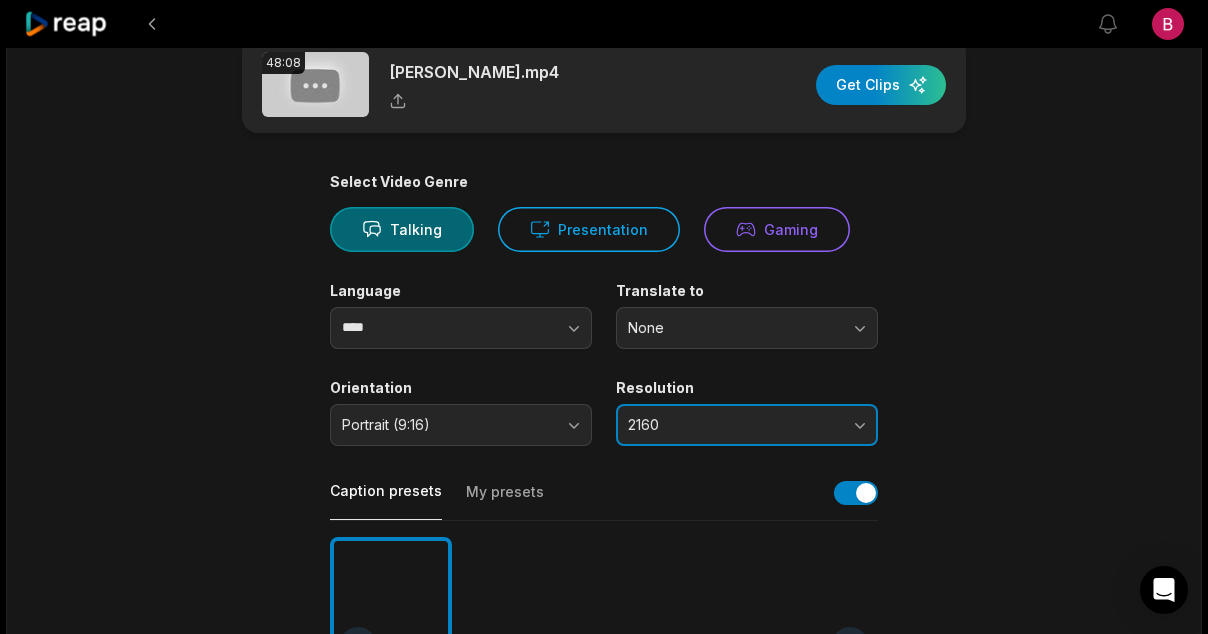 click on "2160" at bounding box center (733, 425) 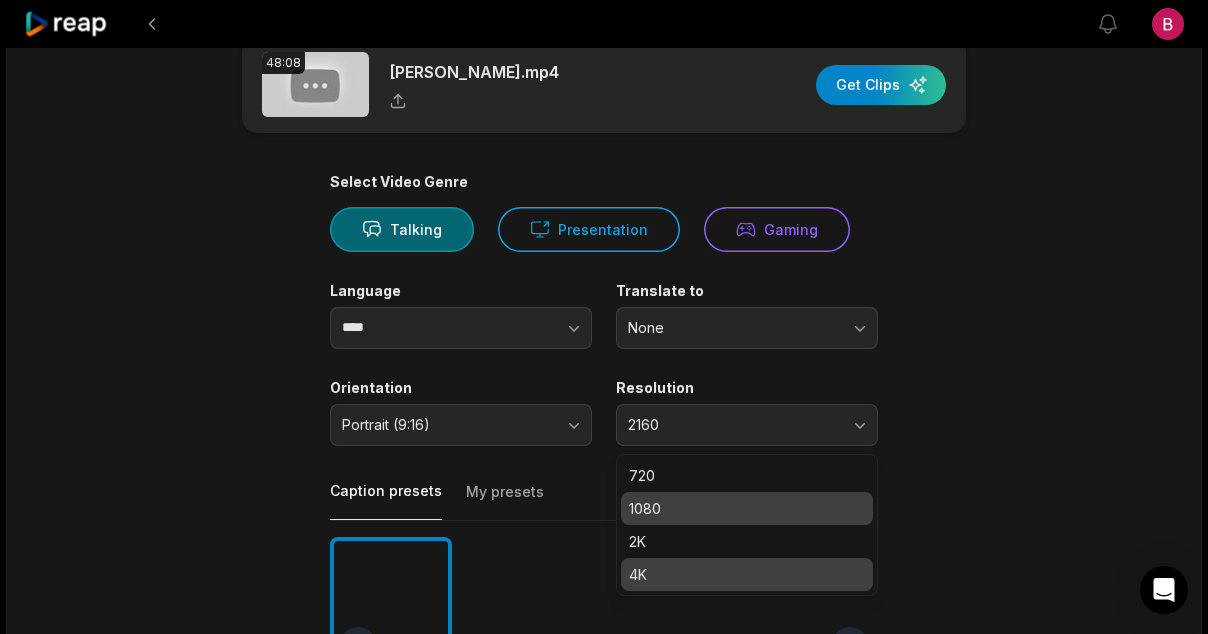 drag, startPoint x: 711, startPoint y: 514, endPoint x: 722, endPoint y: 502, distance: 16.27882 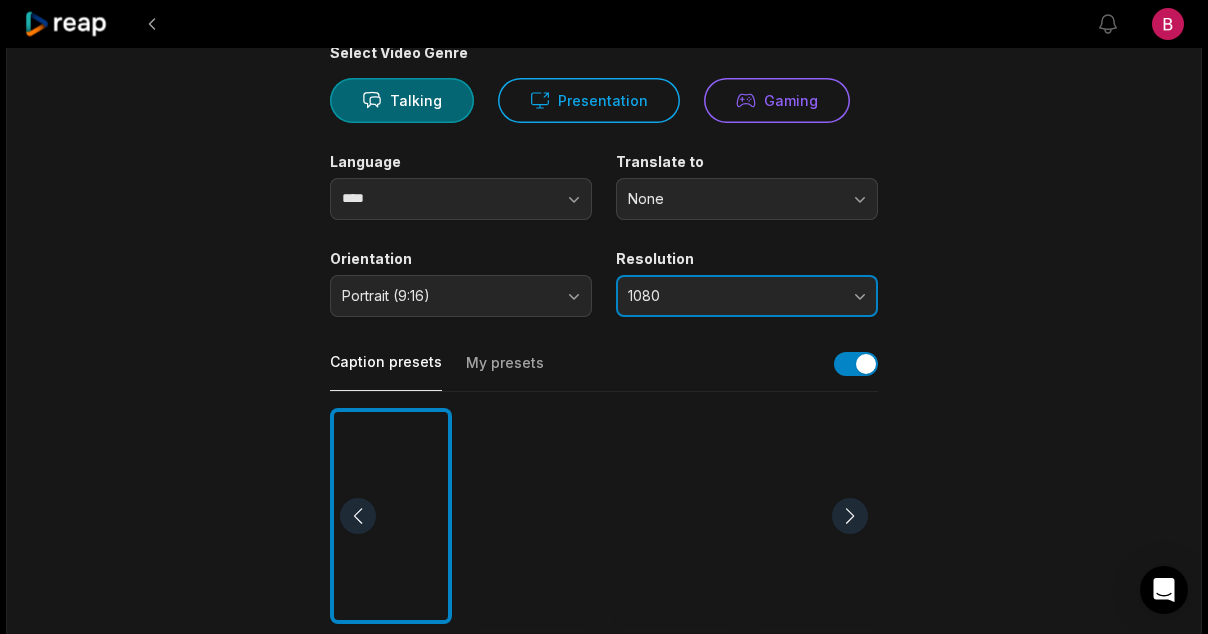 scroll, scrollTop: 180, scrollLeft: 0, axis: vertical 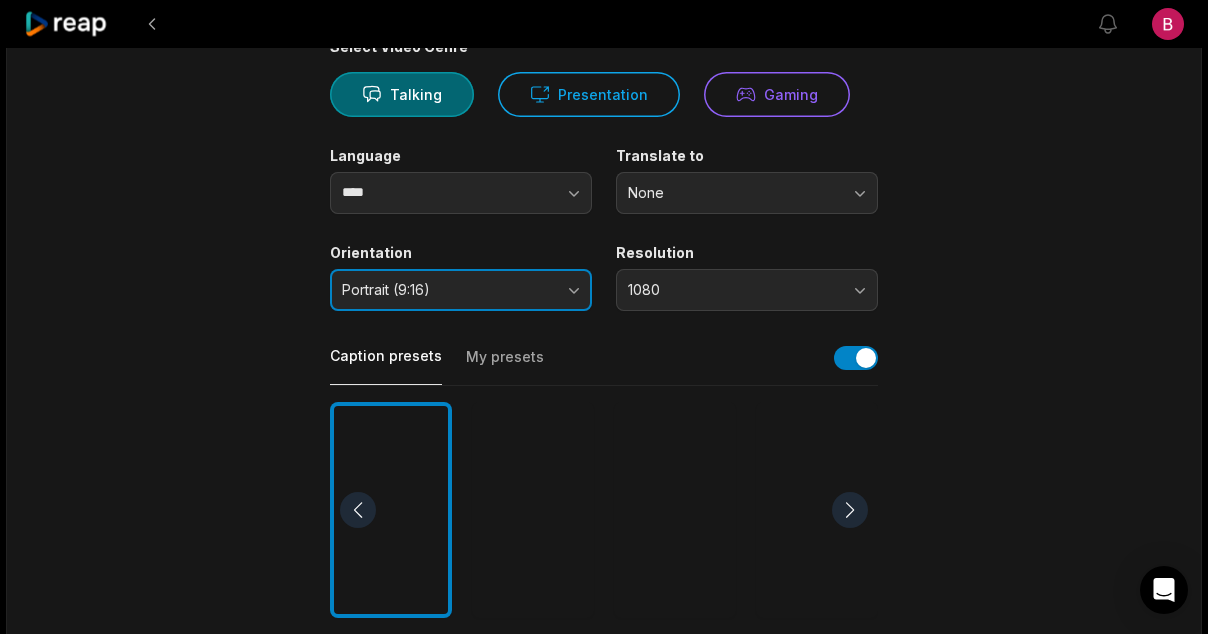 click on "Portrait (9:16)" at bounding box center [461, 290] 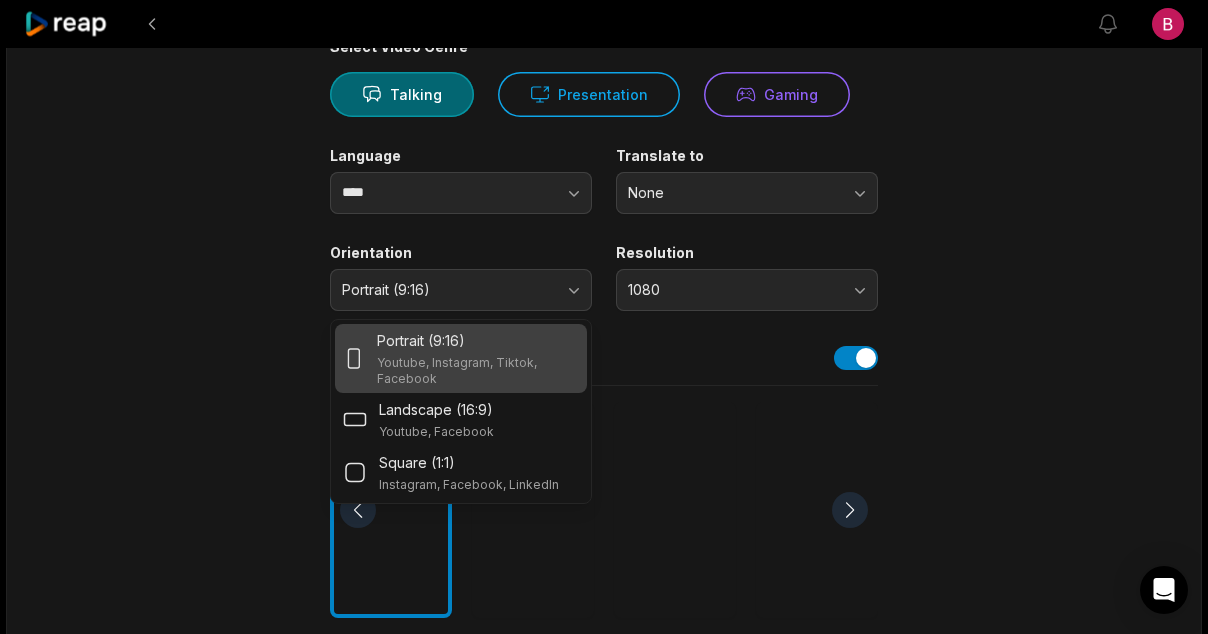click on "48:08 John Guaspari.mp4 Get Clips Select Video Genre Talking Presentation Gaming Language **** Translate to None Orientation Portrait (9:16) Portrait (9:16) Youtube, Instagram, Tiktok, Facebook Landscape (16:9) Youtube, Facebook Square (1:1) Instagram, Facebook, LinkedIn Resolution 1080 Caption presets My presets Deep Diver Popping Beasty YC Playdate Pet Zen More Presets Processing Time Frame 00:00 48:08 Auto Clip Length <30s 30s-60s 60s-90s 90s-3min Clip Topics (optional) Add specific topics that you want AI to clip from the video." at bounding box center (604, 509) 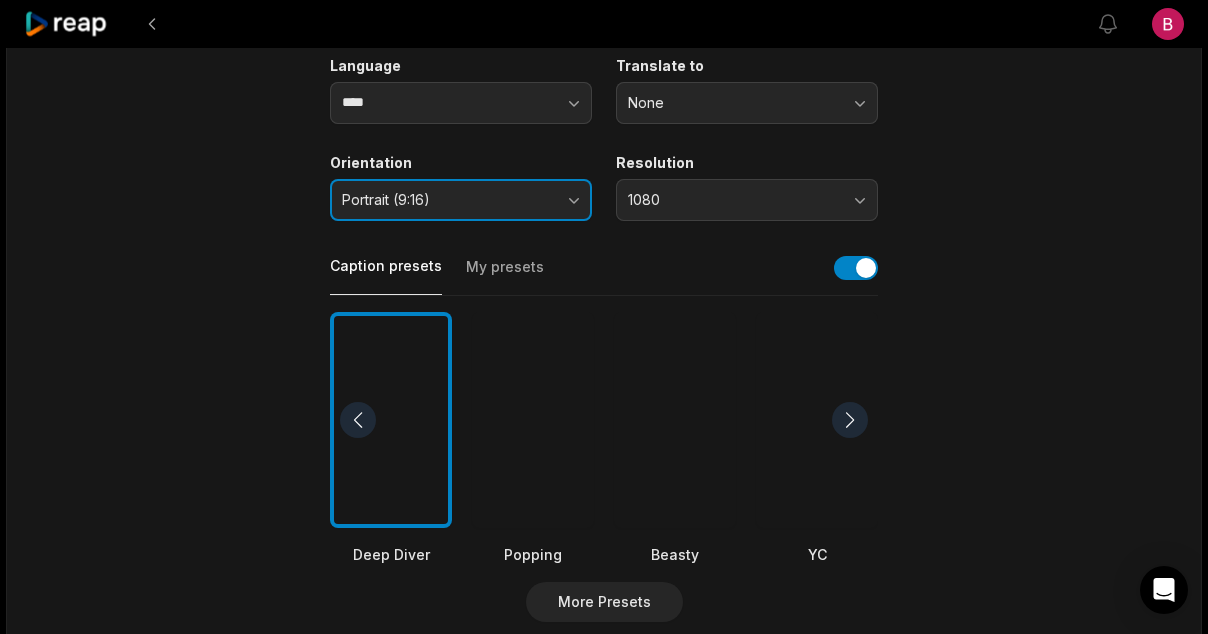 scroll, scrollTop: 305, scrollLeft: 0, axis: vertical 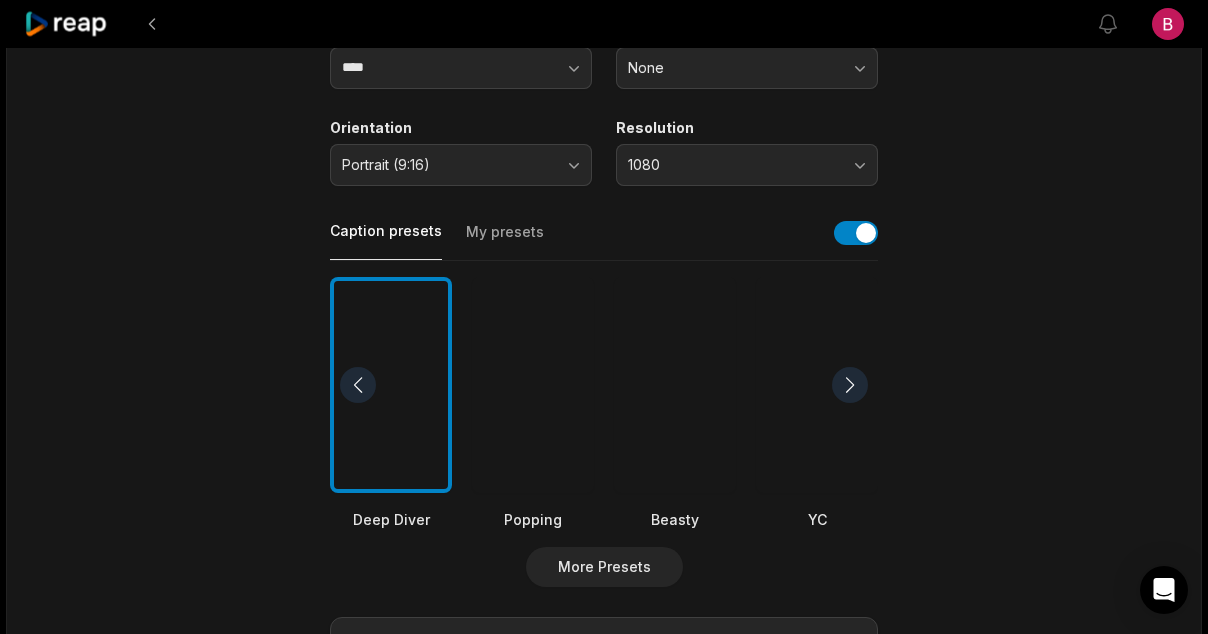 click at bounding box center [850, 385] 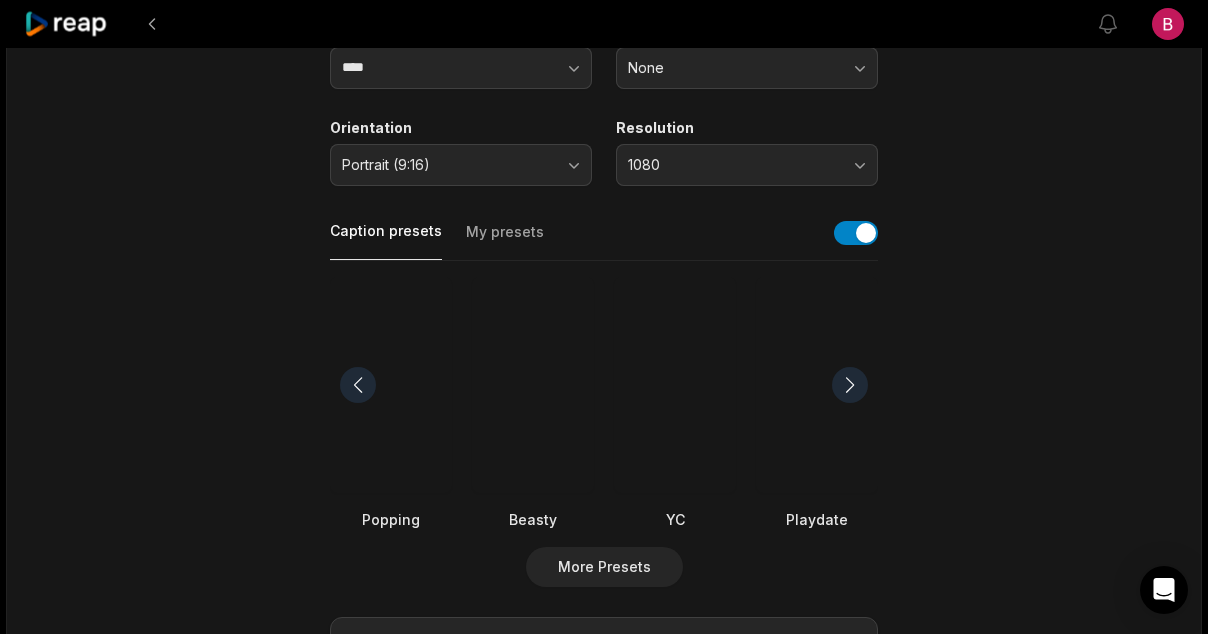 click at bounding box center (850, 385) 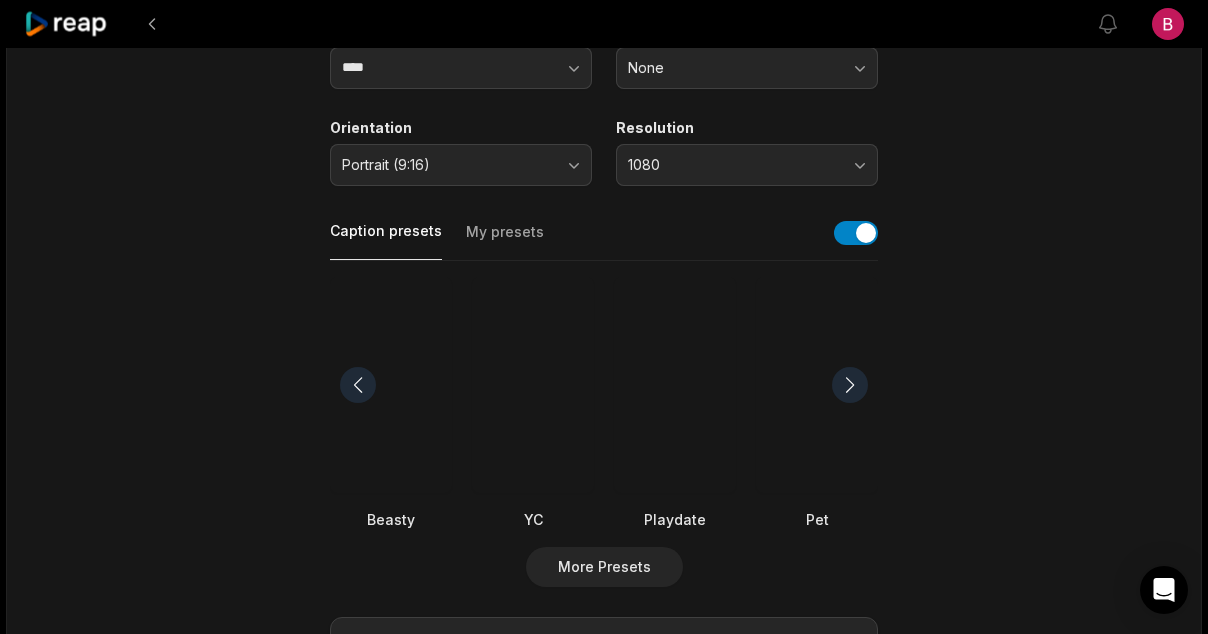 click at bounding box center [817, 385] 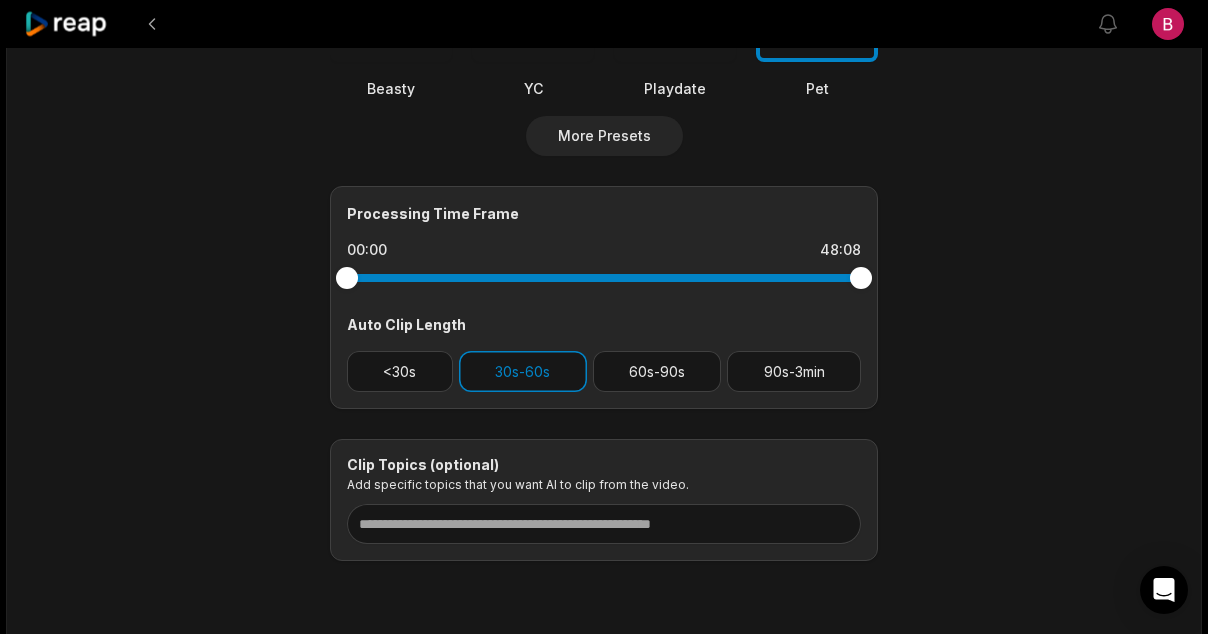 scroll, scrollTop: 807, scrollLeft: 0, axis: vertical 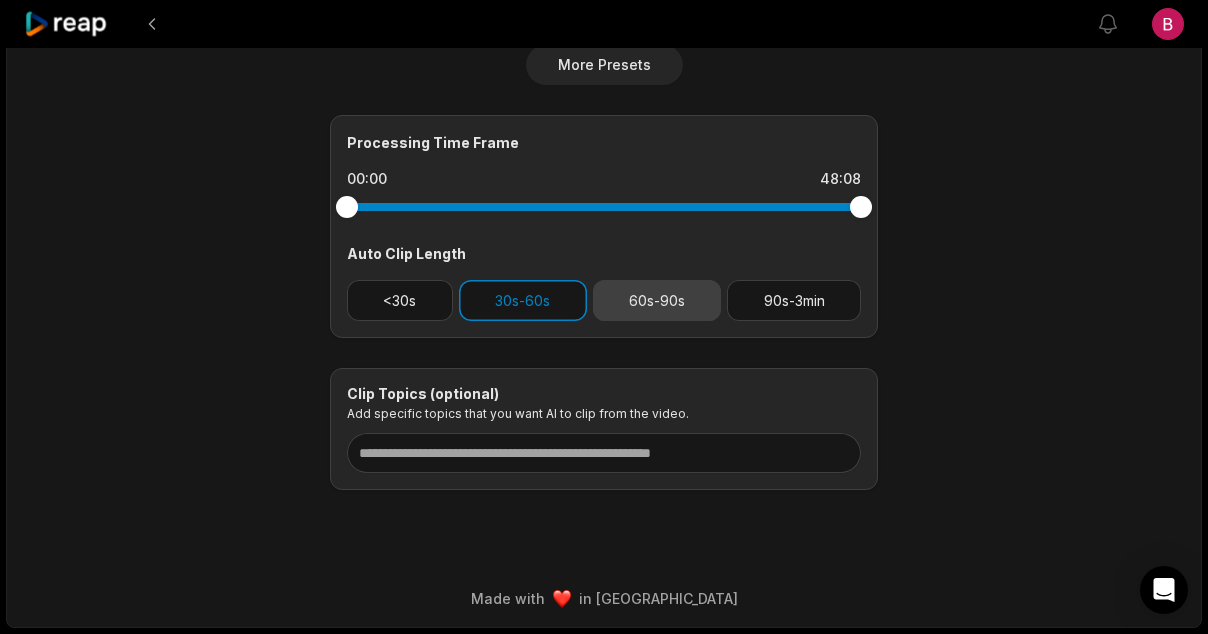 click on "60s-90s" at bounding box center [657, 300] 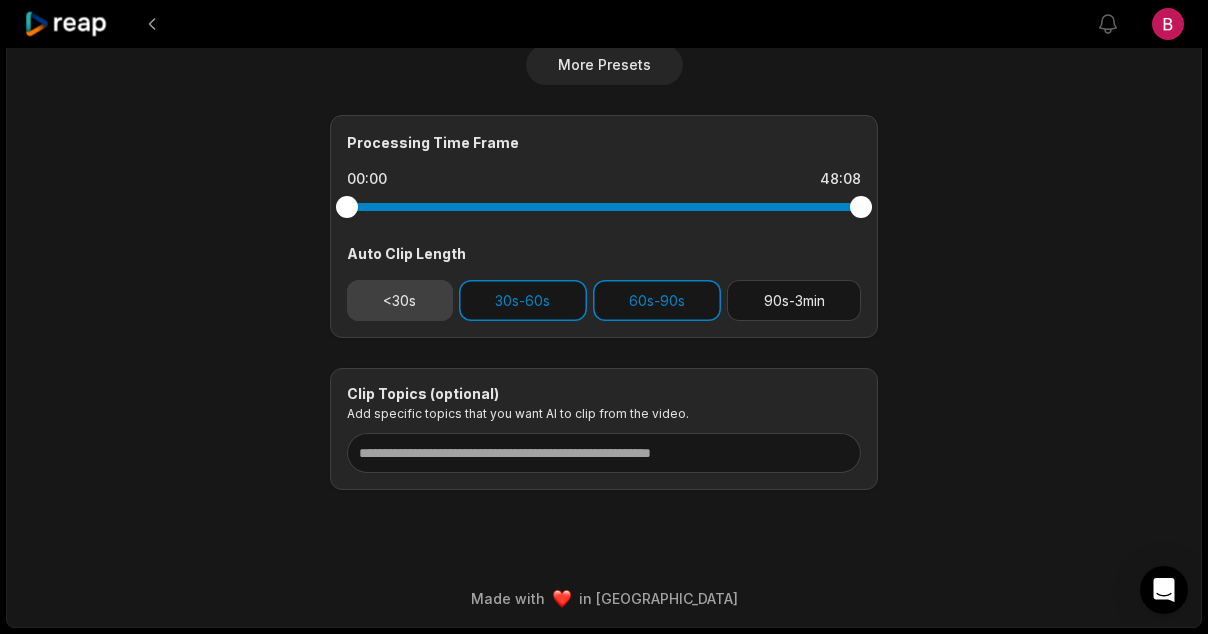 click on "<30s" at bounding box center (400, 300) 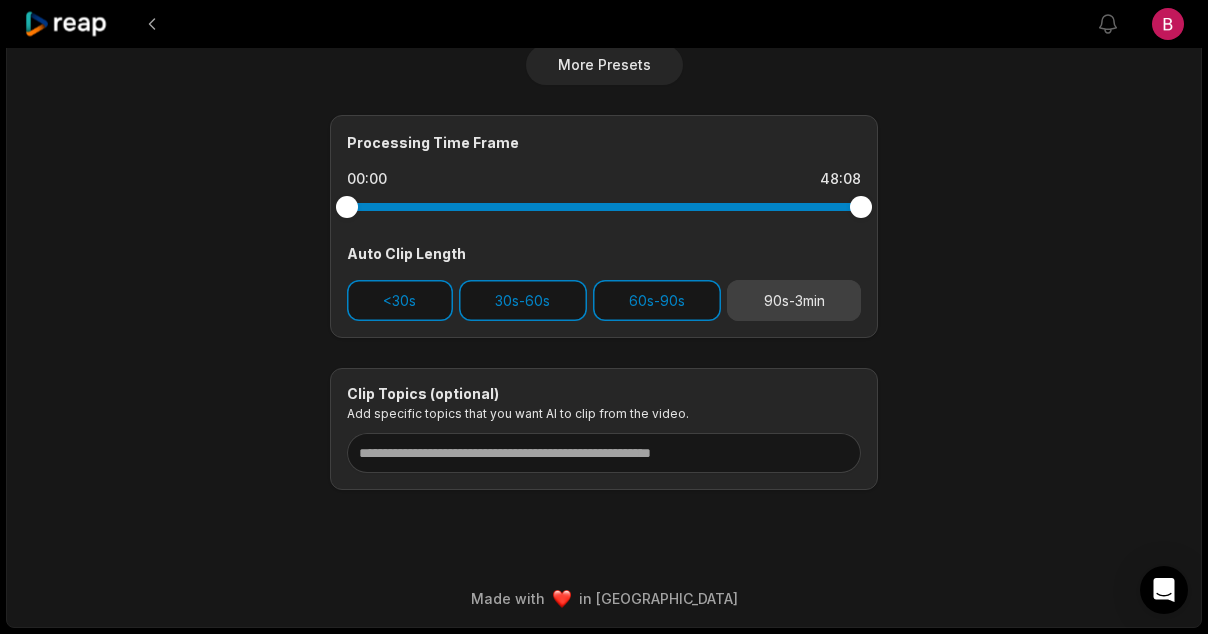click on "90s-3min" at bounding box center (794, 300) 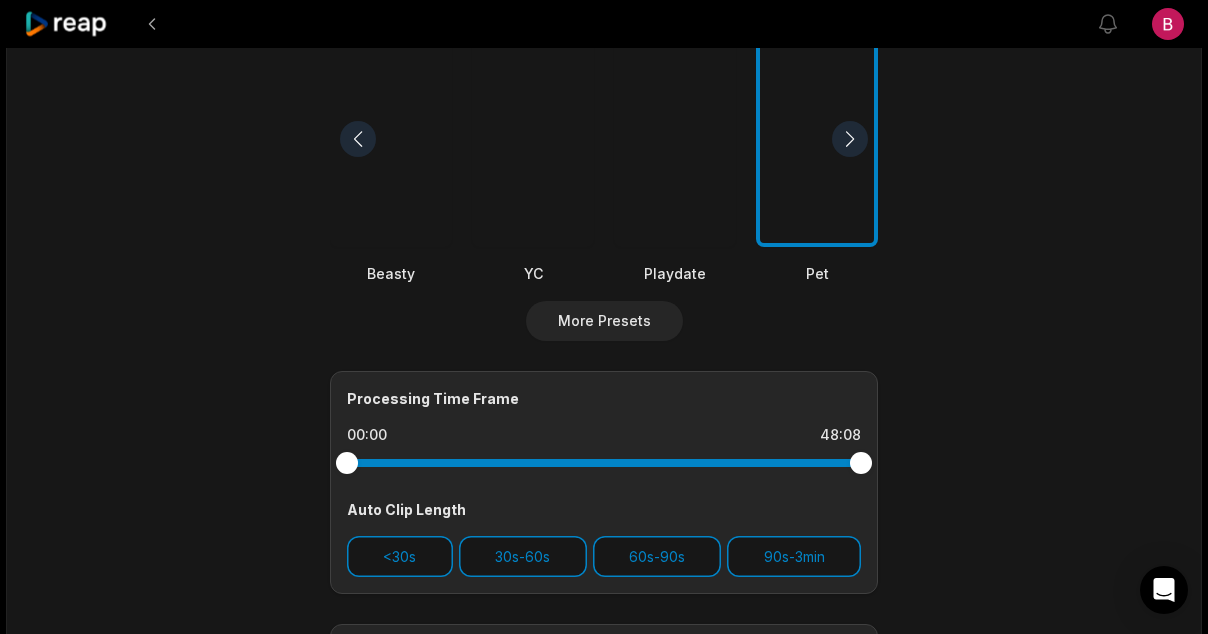 scroll, scrollTop: 0, scrollLeft: 0, axis: both 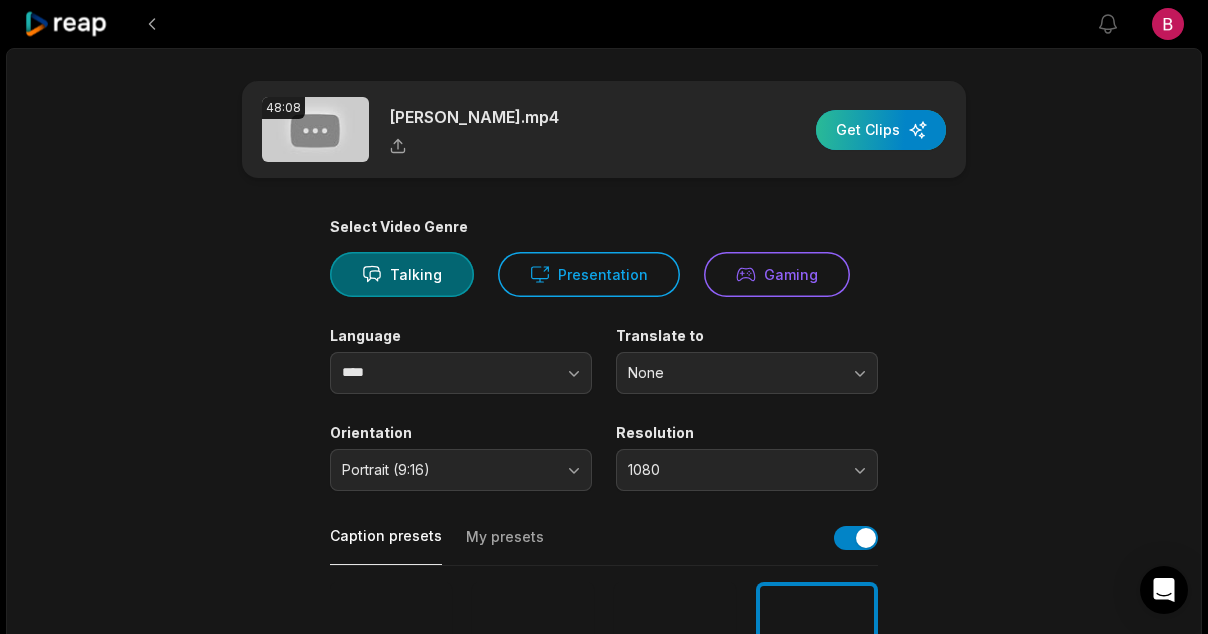 click at bounding box center (881, 130) 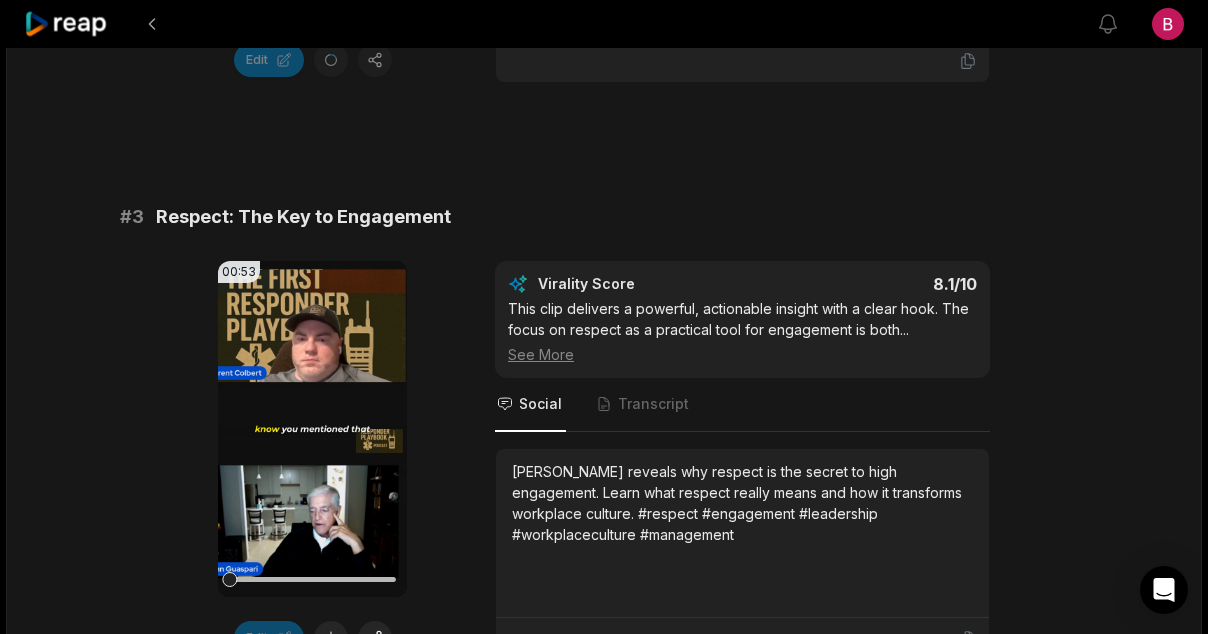 scroll, scrollTop: 1491, scrollLeft: 0, axis: vertical 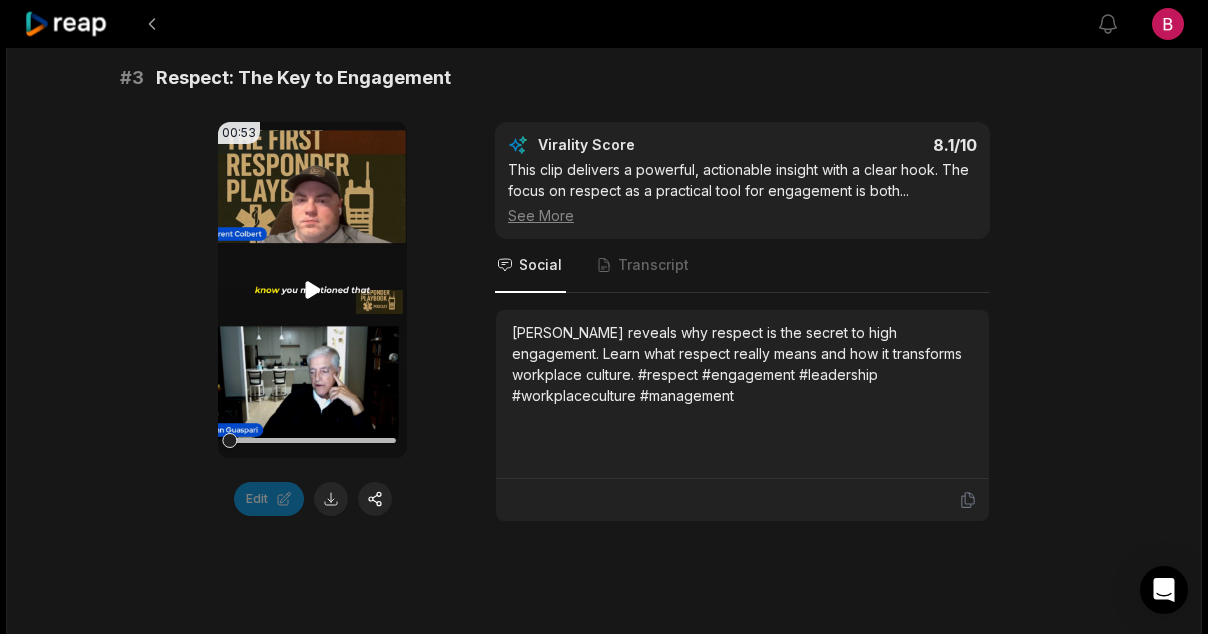 click 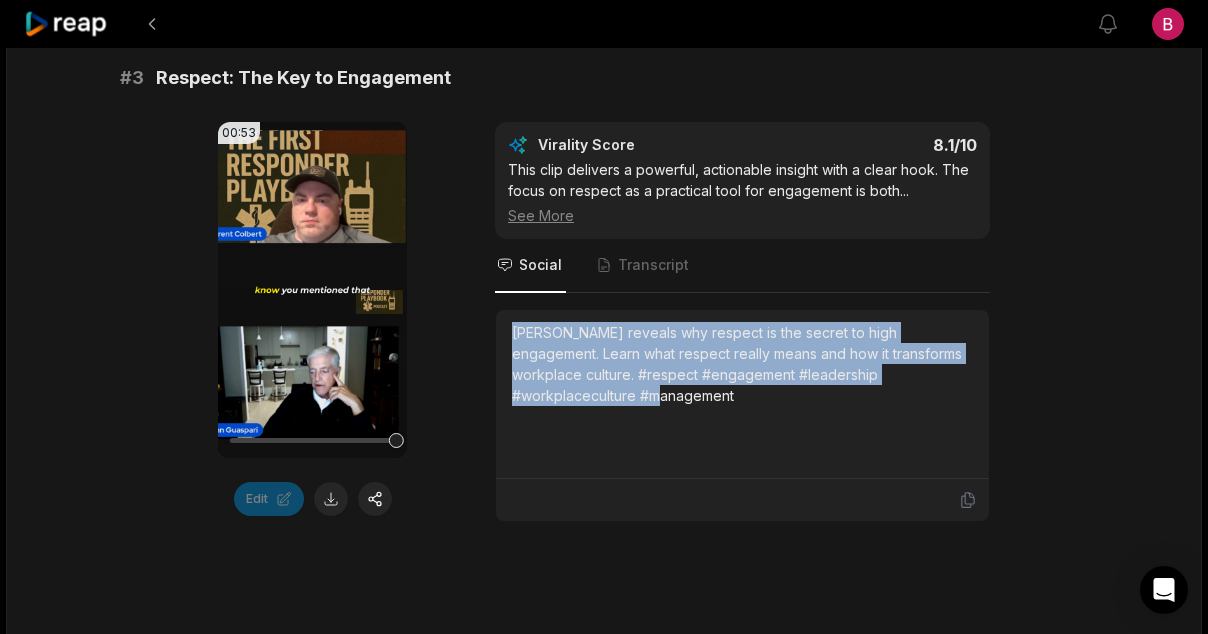 drag, startPoint x: 617, startPoint y: 402, endPoint x: 514, endPoint y: 334, distance: 123.42204 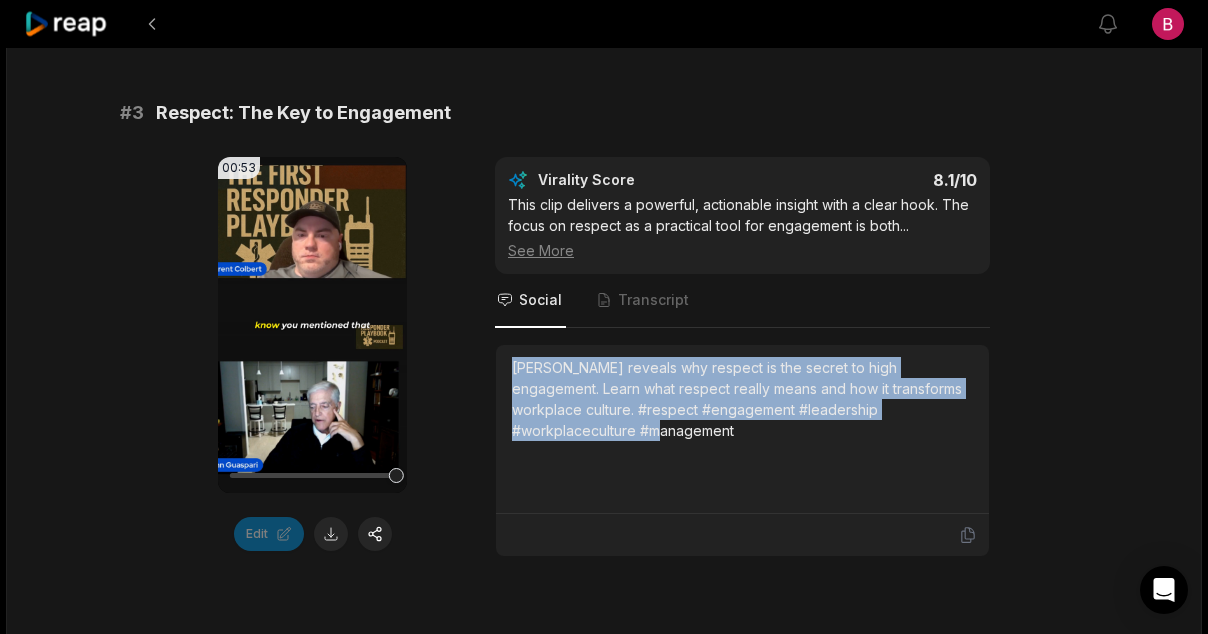 scroll, scrollTop: 1615, scrollLeft: 0, axis: vertical 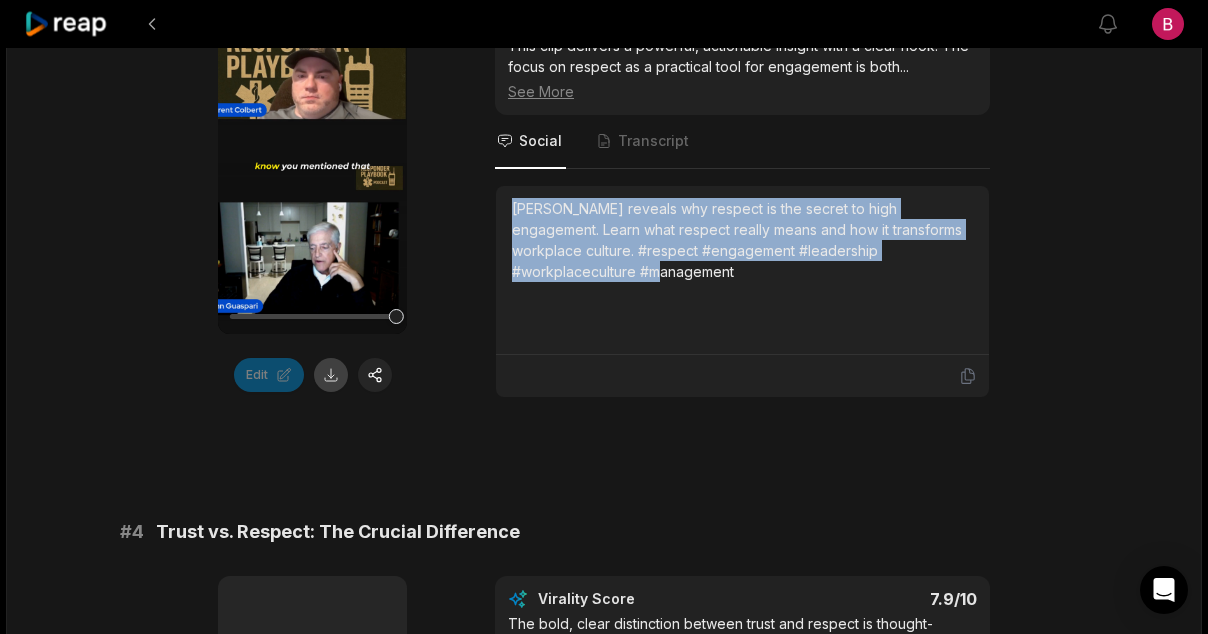 click at bounding box center [331, 375] 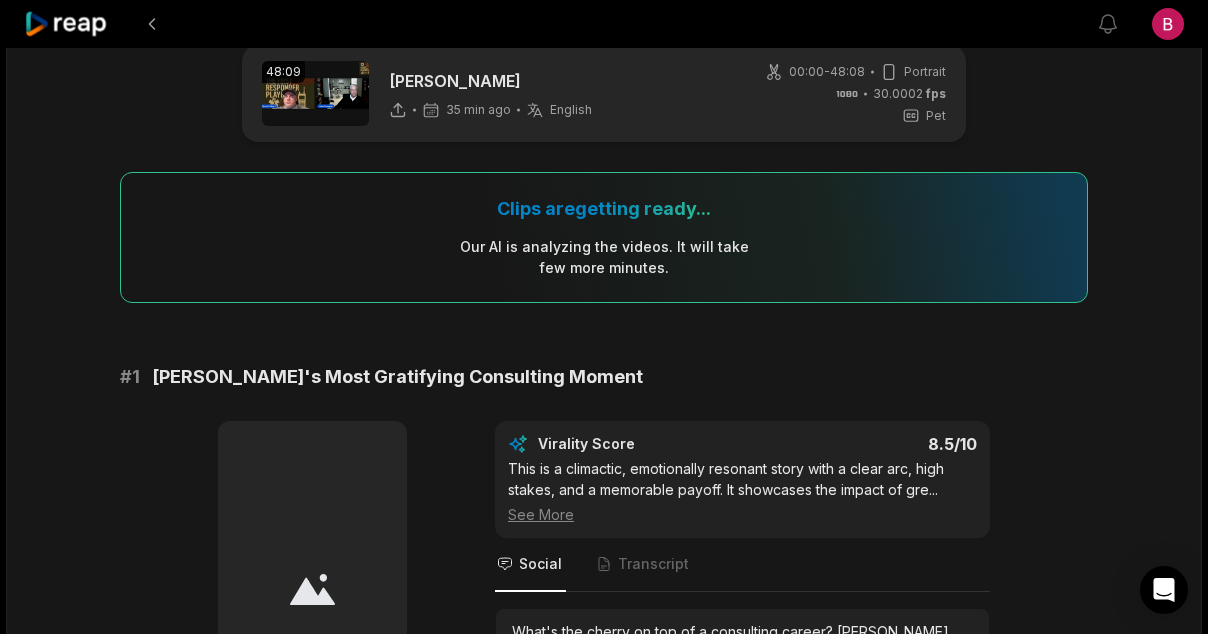 scroll, scrollTop: 27, scrollLeft: 0, axis: vertical 